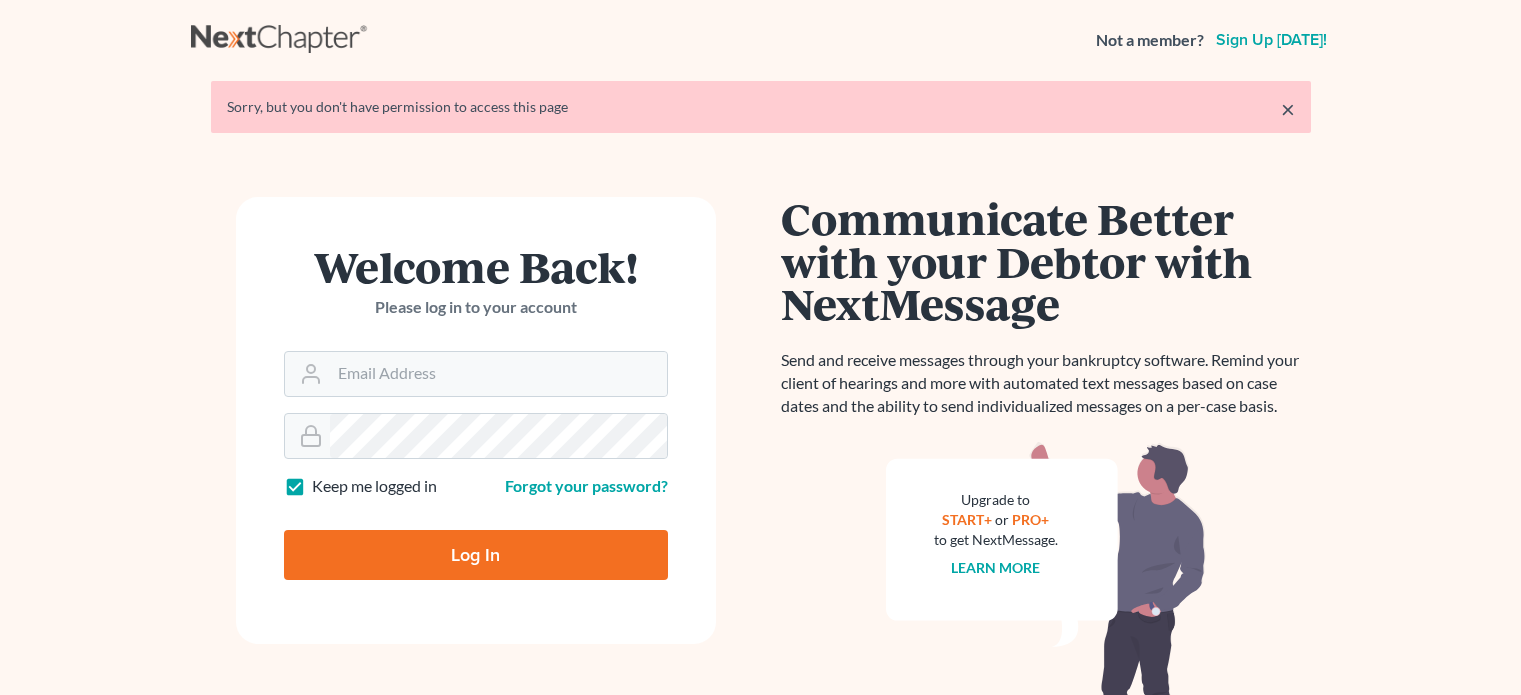 scroll, scrollTop: 0, scrollLeft: 0, axis: both 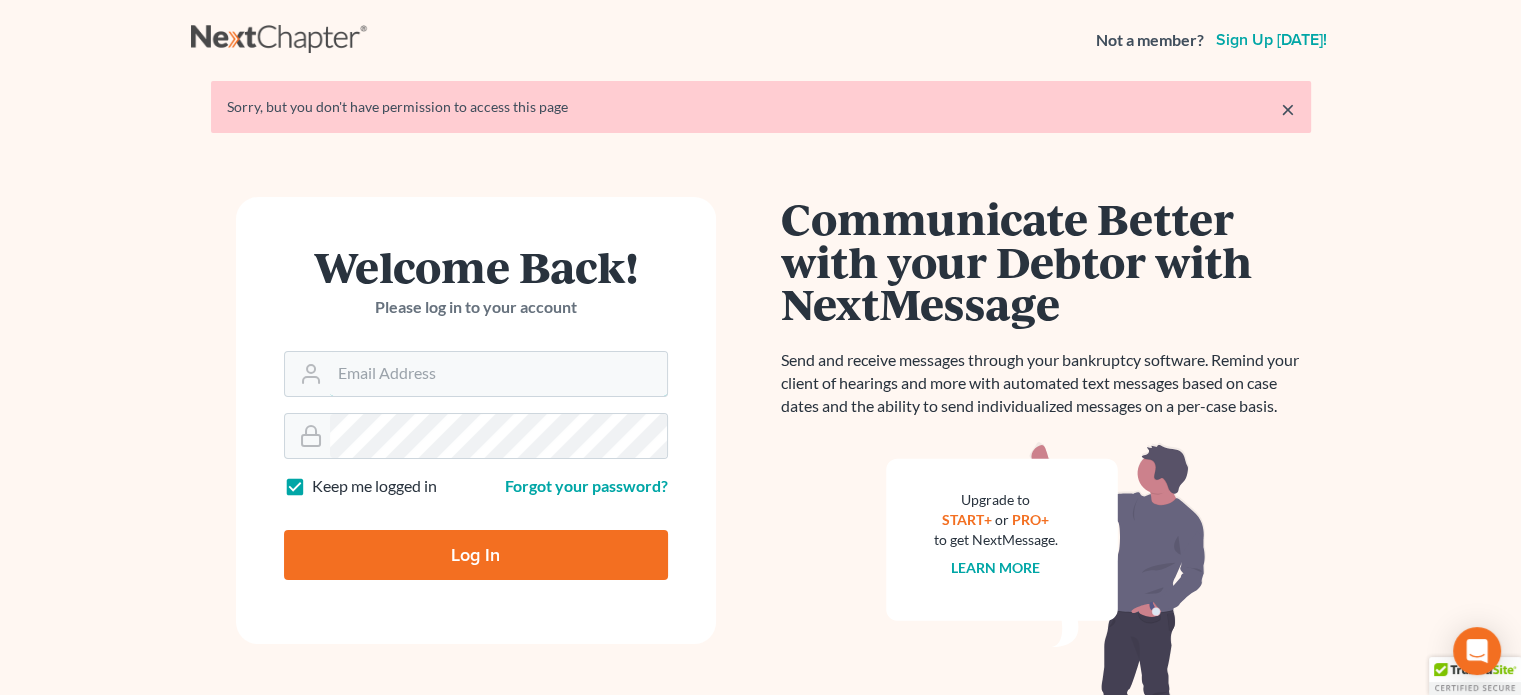 type on "[EMAIL_ADDRESS][DOMAIN_NAME]" 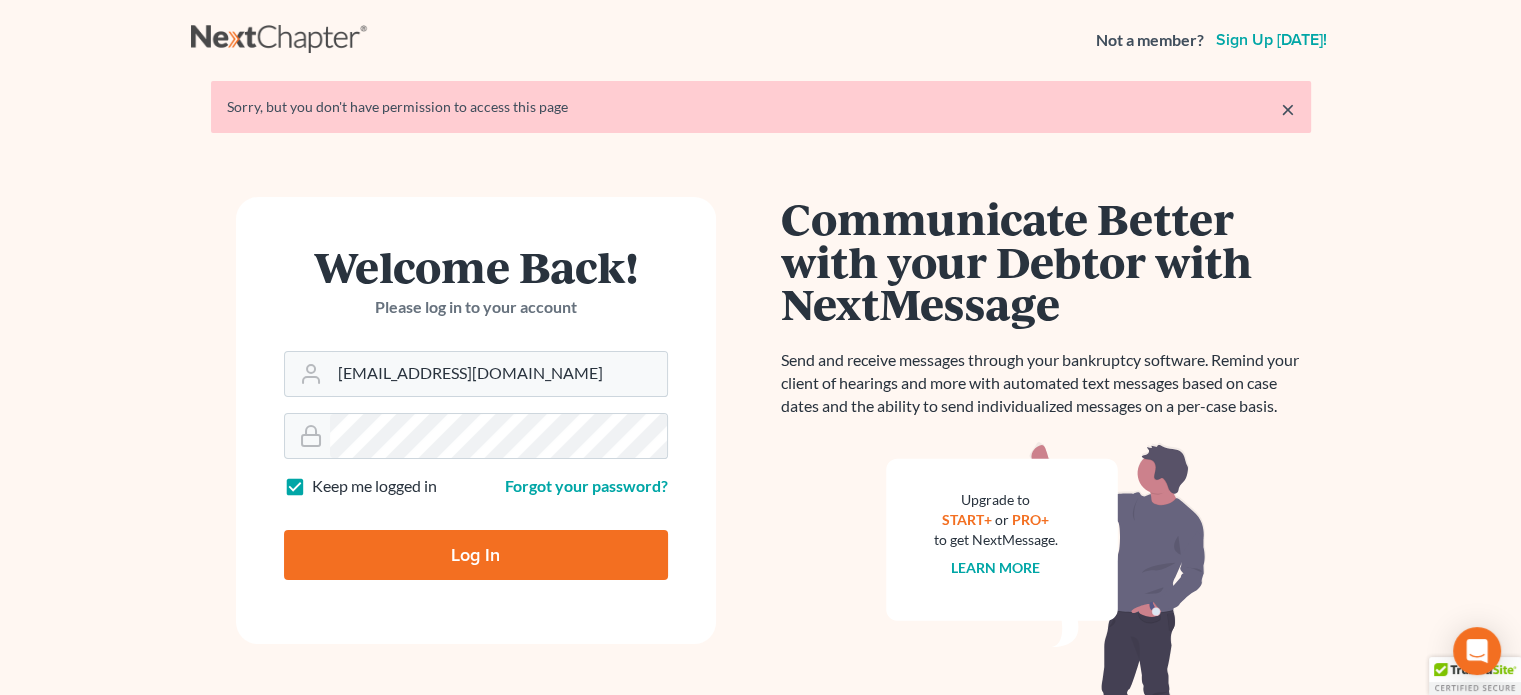click on "Log In" at bounding box center (476, 555) 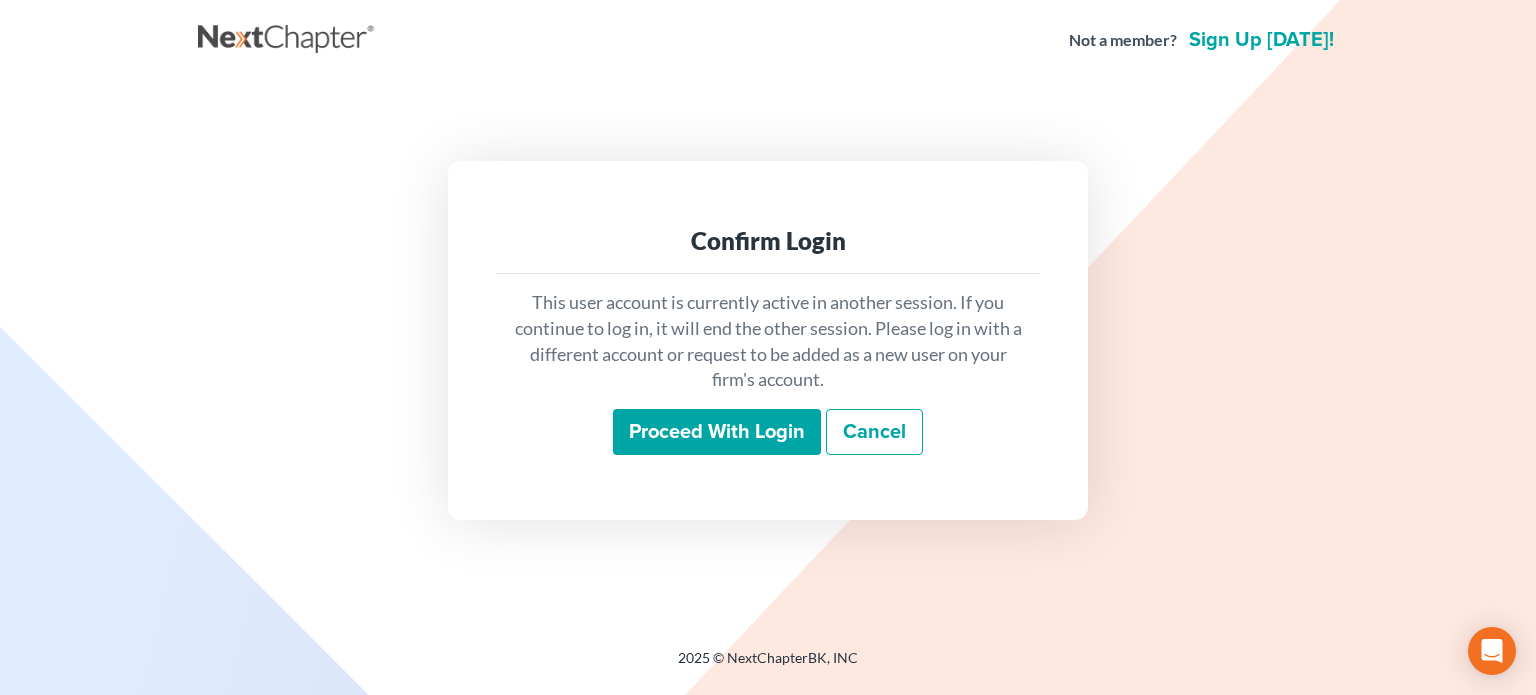 scroll, scrollTop: 0, scrollLeft: 0, axis: both 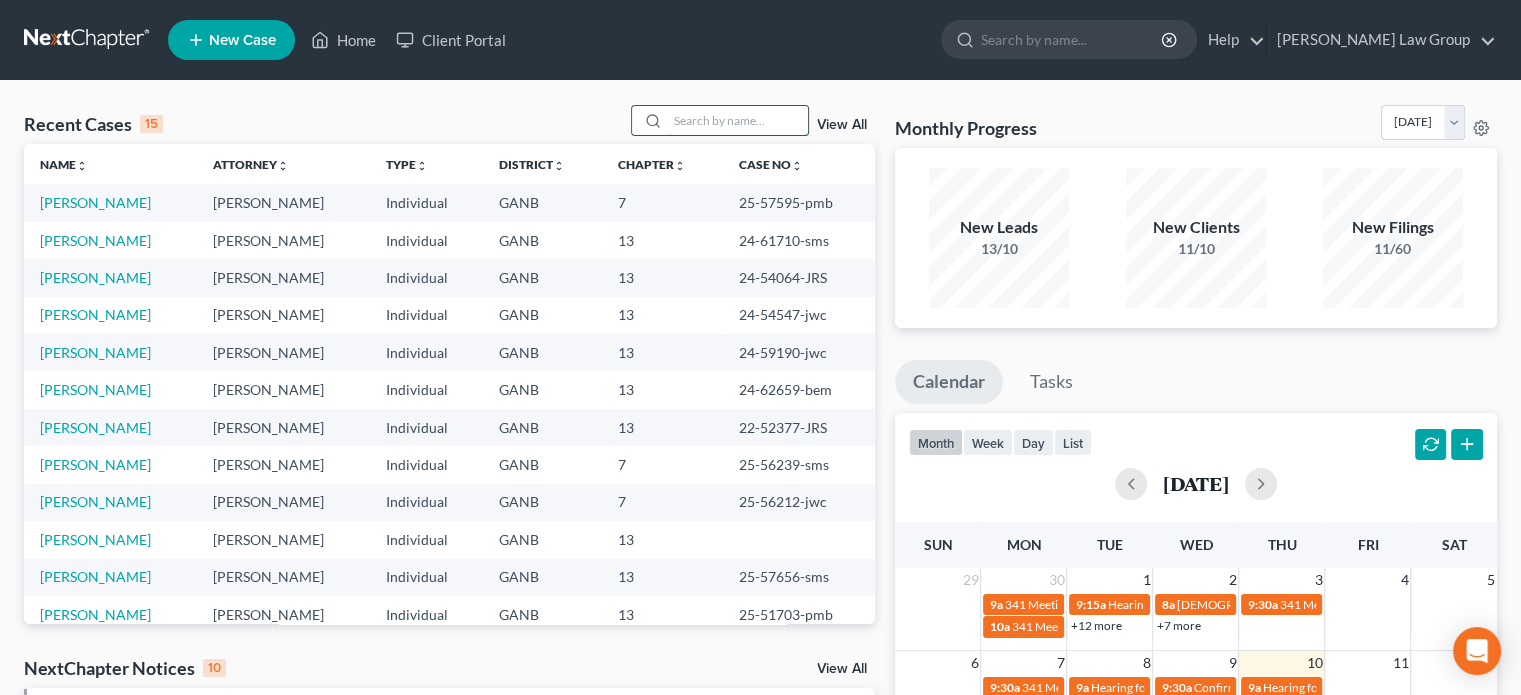 click at bounding box center (738, 120) 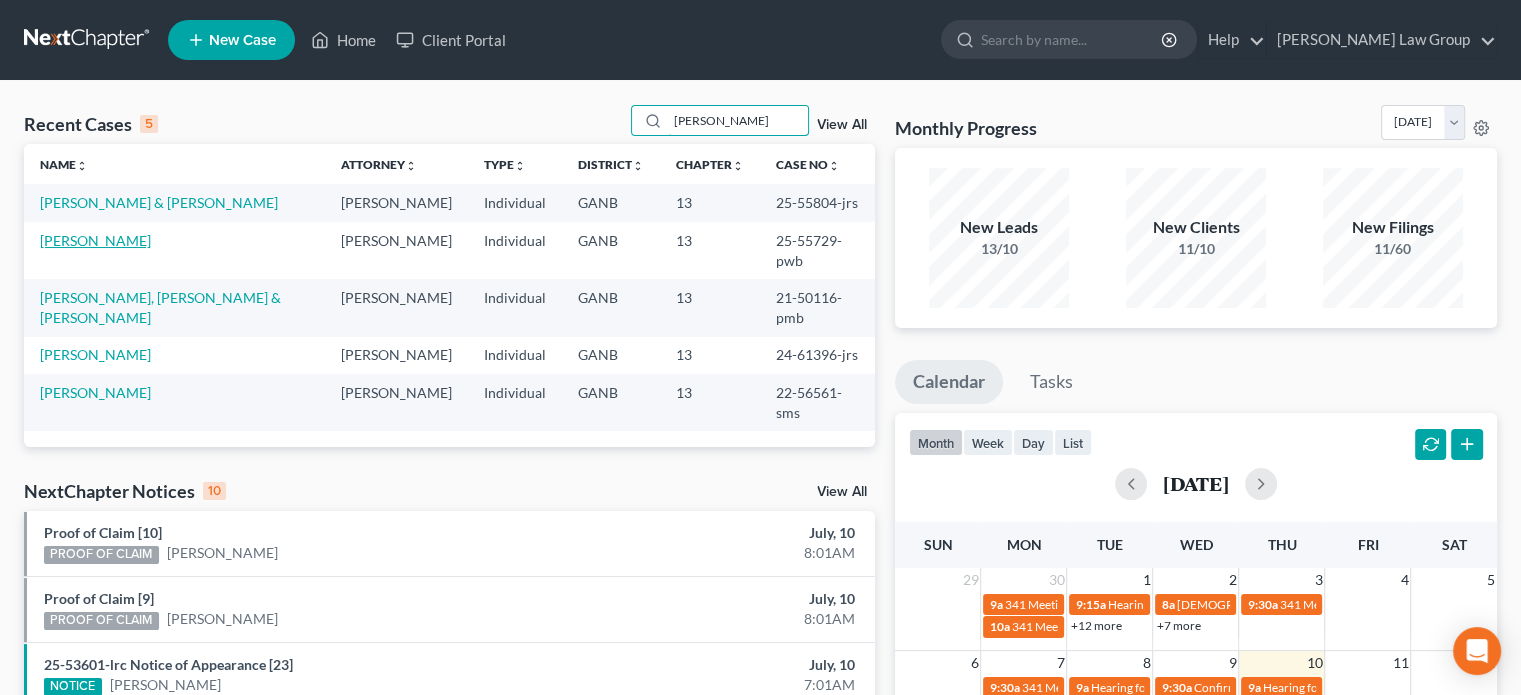 type on "[PERSON_NAME]" 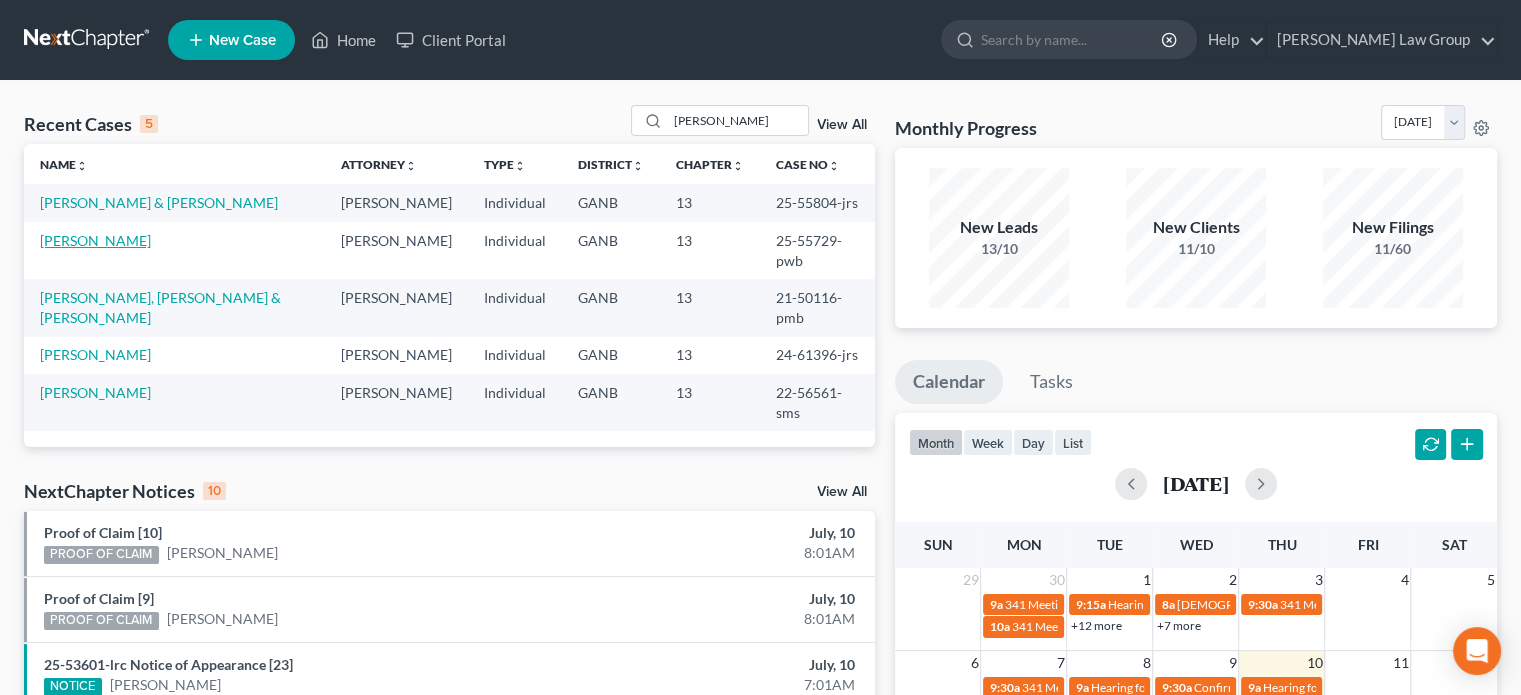 click on "[PERSON_NAME]" at bounding box center [95, 240] 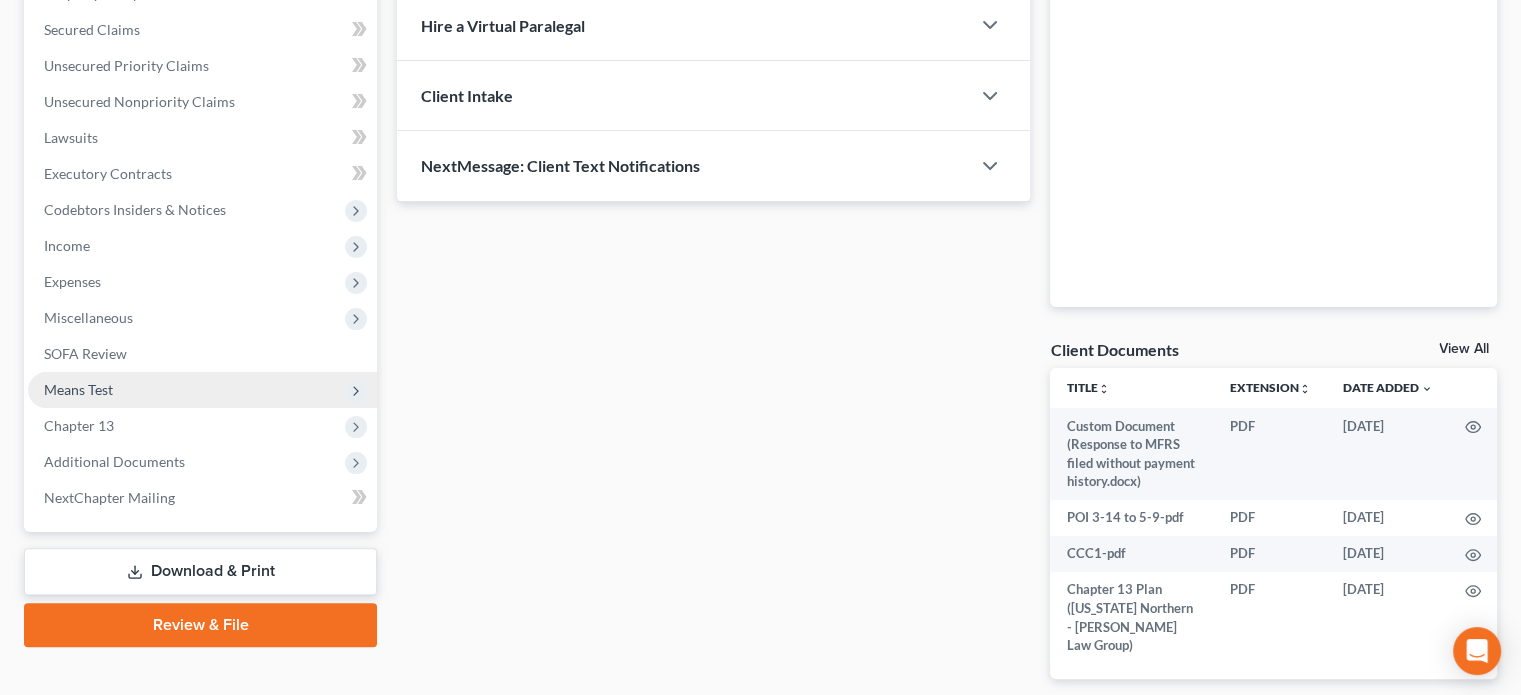 scroll, scrollTop: 485, scrollLeft: 0, axis: vertical 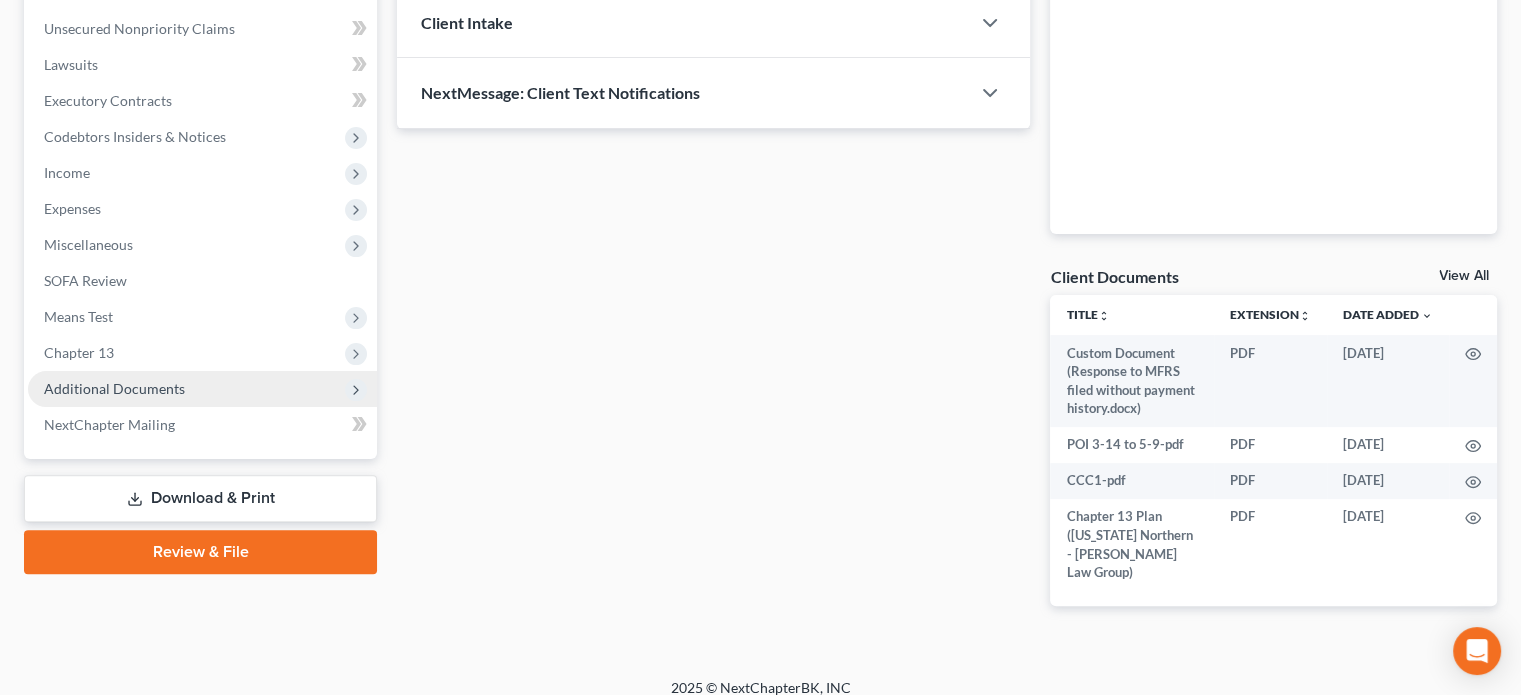 click on "Additional Documents" at bounding box center [114, 388] 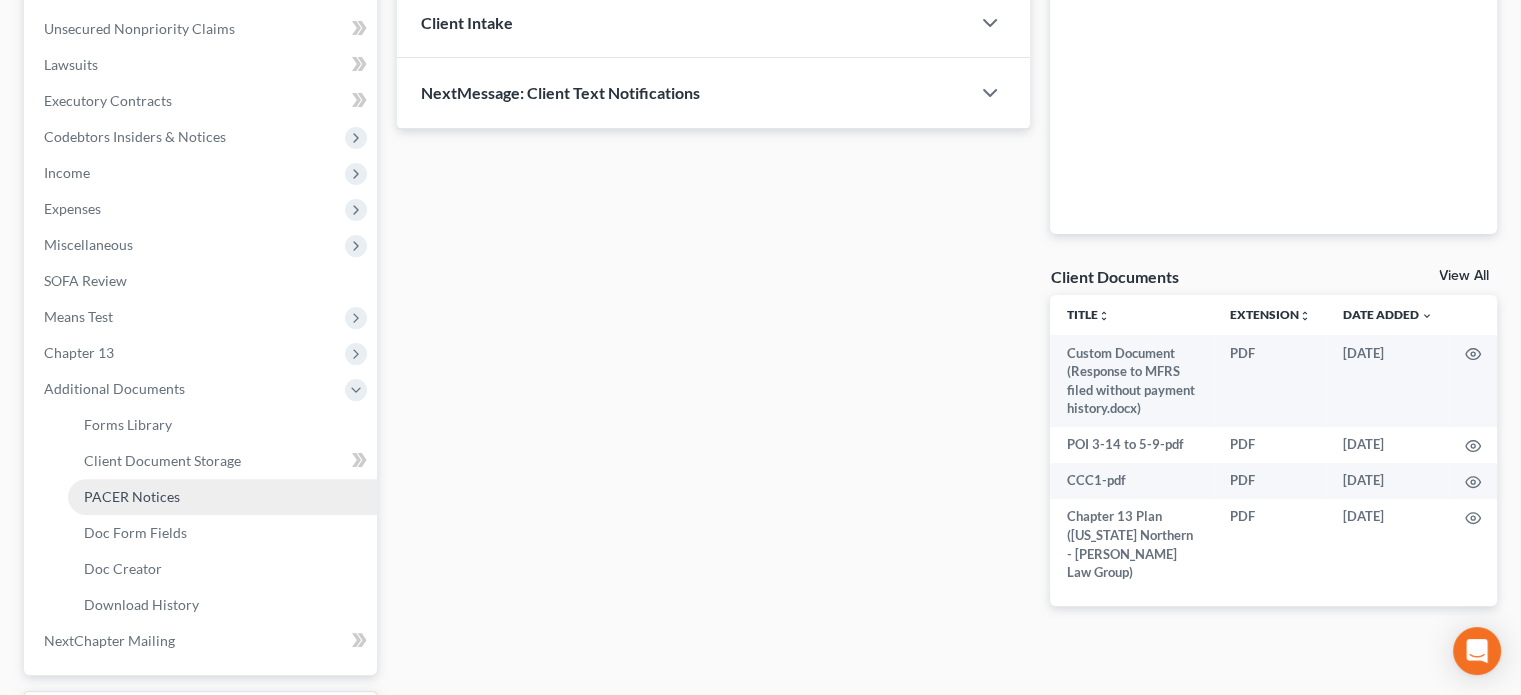 click on "PACER Notices" at bounding box center [132, 496] 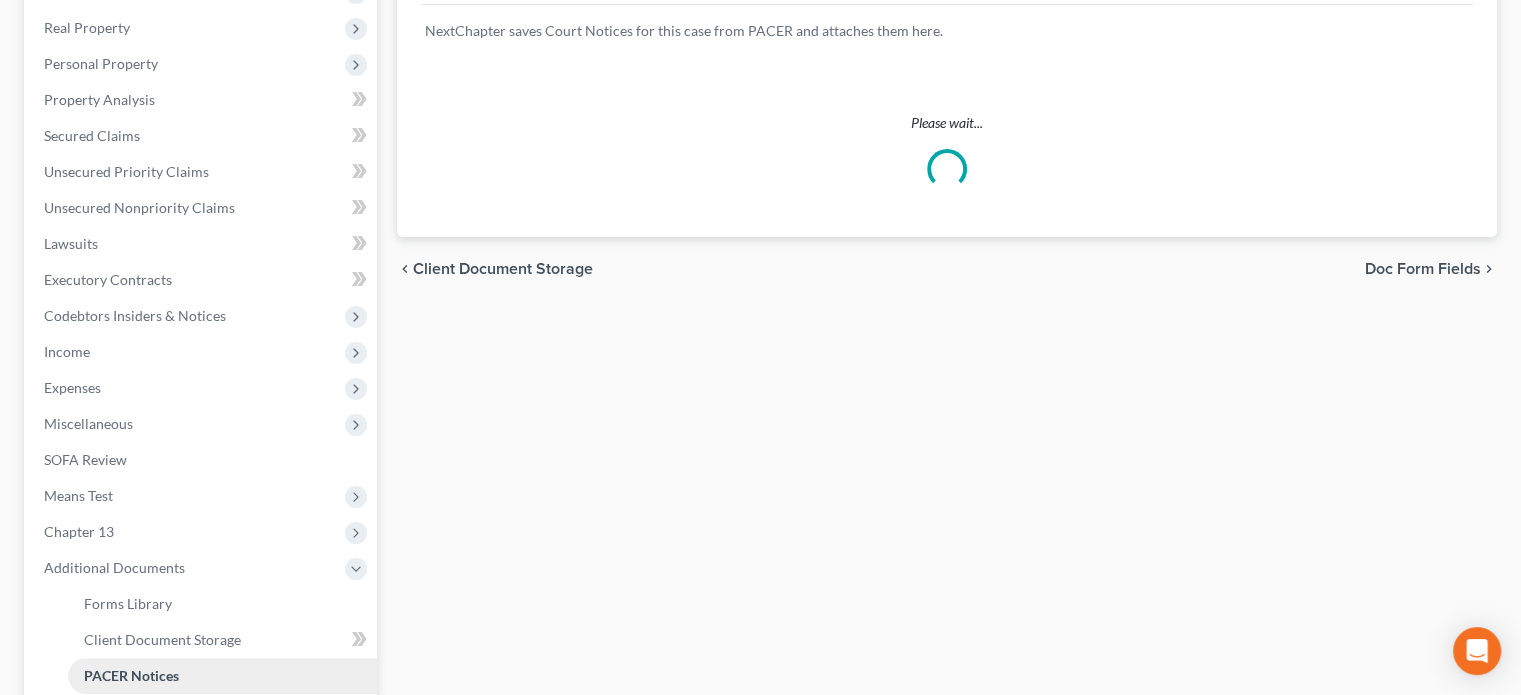 scroll, scrollTop: 0, scrollLeft: 0, axis: both 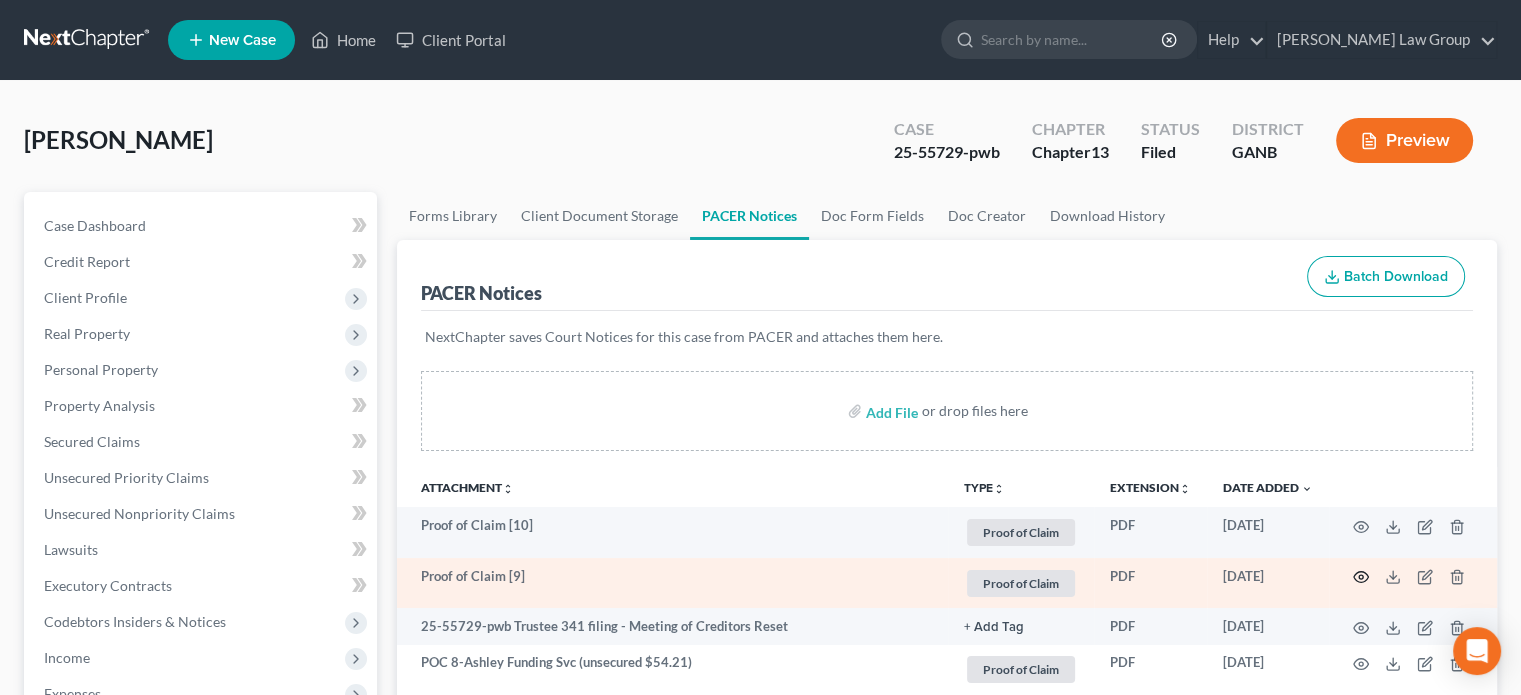 click 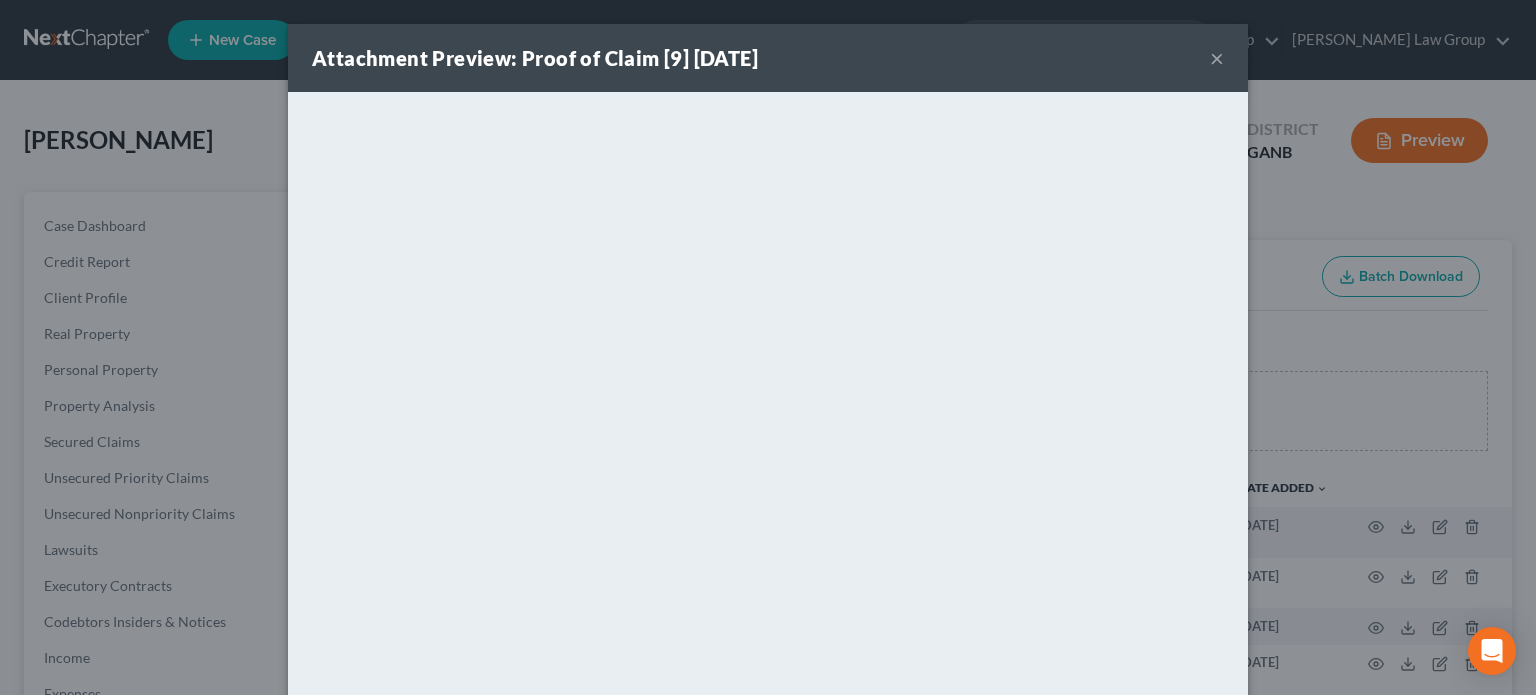 click on "×" at bounding box center (1217, 58) 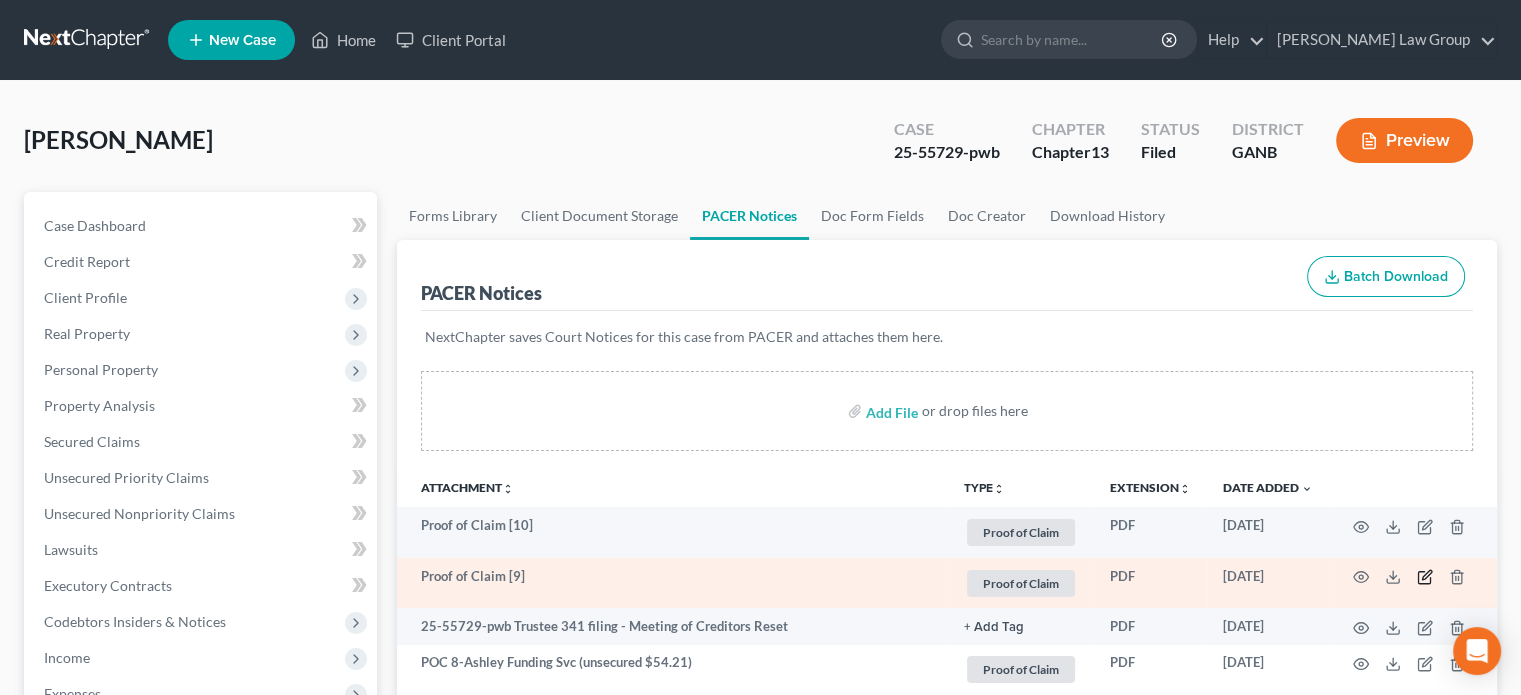 click 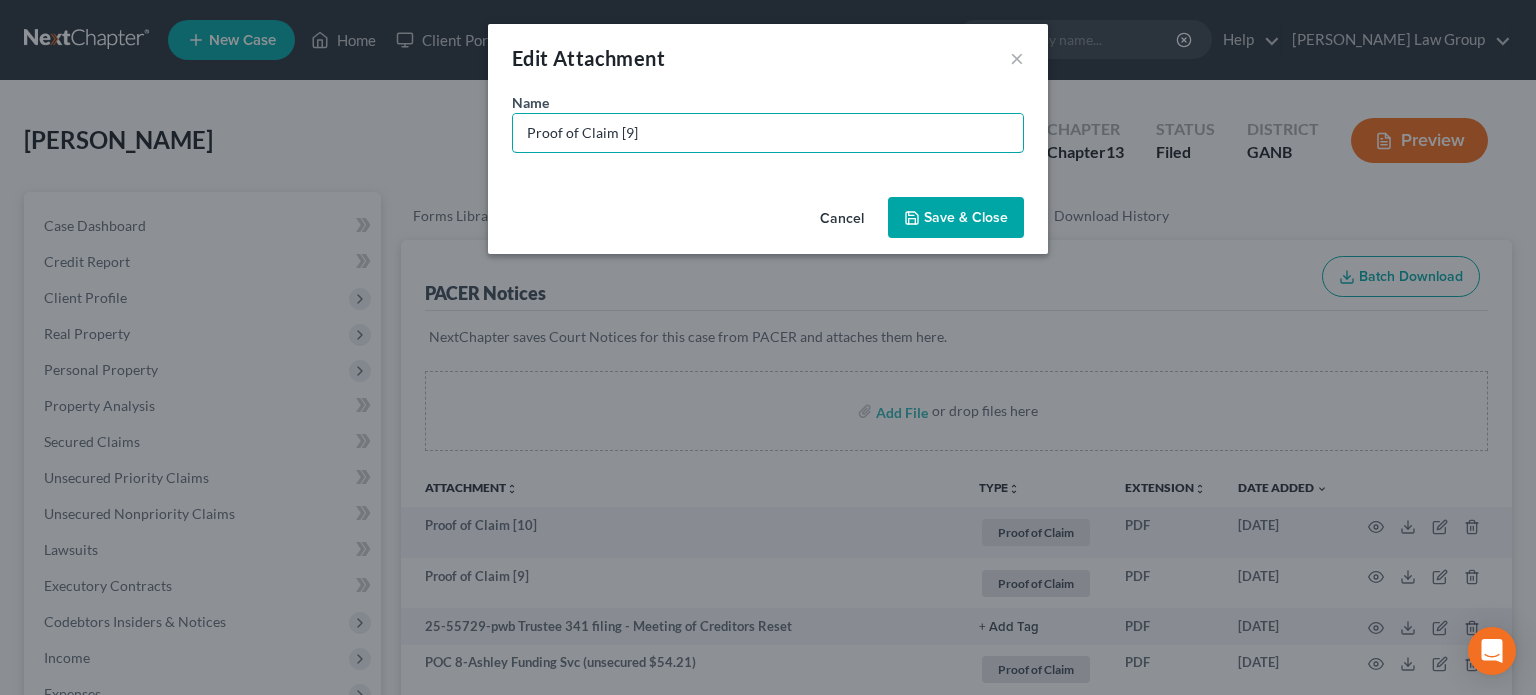 drag, startPoint x: 679, startPoint y: 132, endPoint x: 0, endPoint y: 49, distance: 684.0541 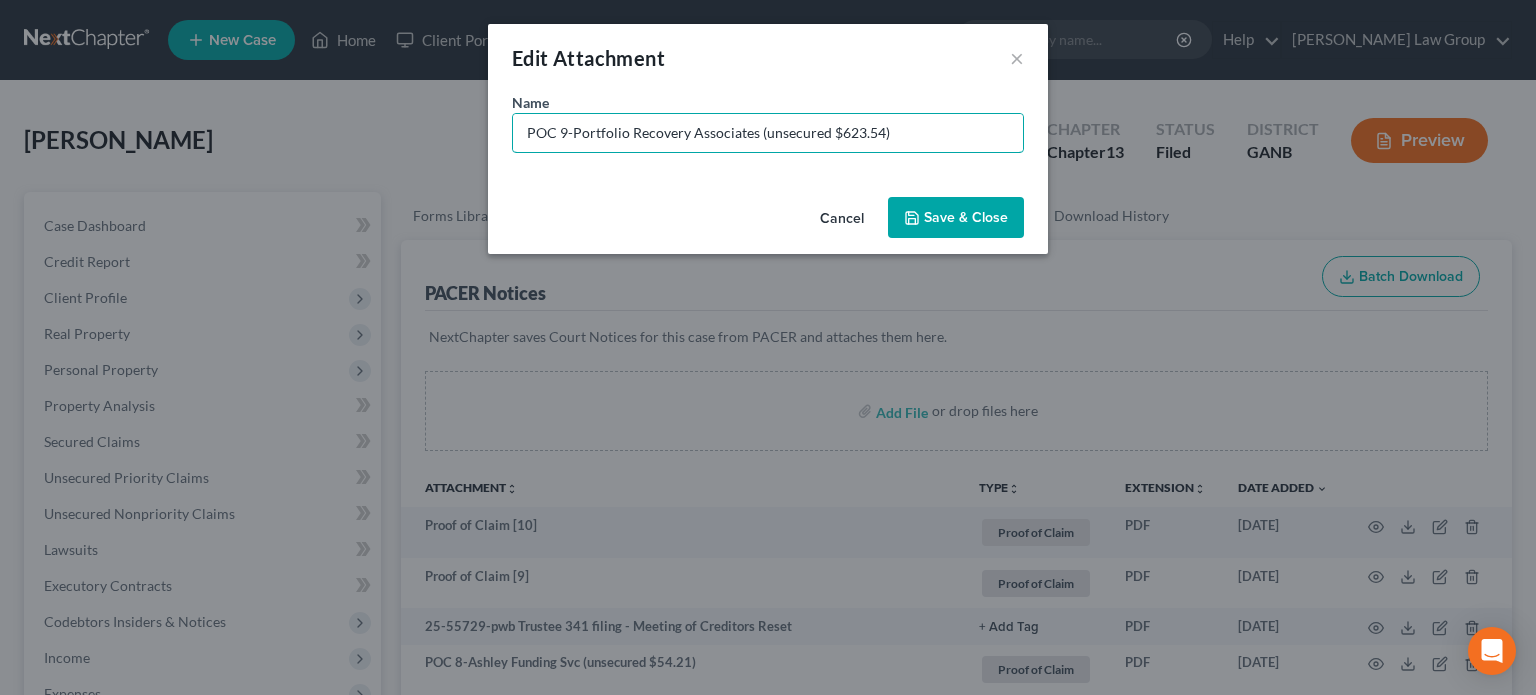 type on "POC 9-Portfolio Recovery Associates (unsecured $623.54)" 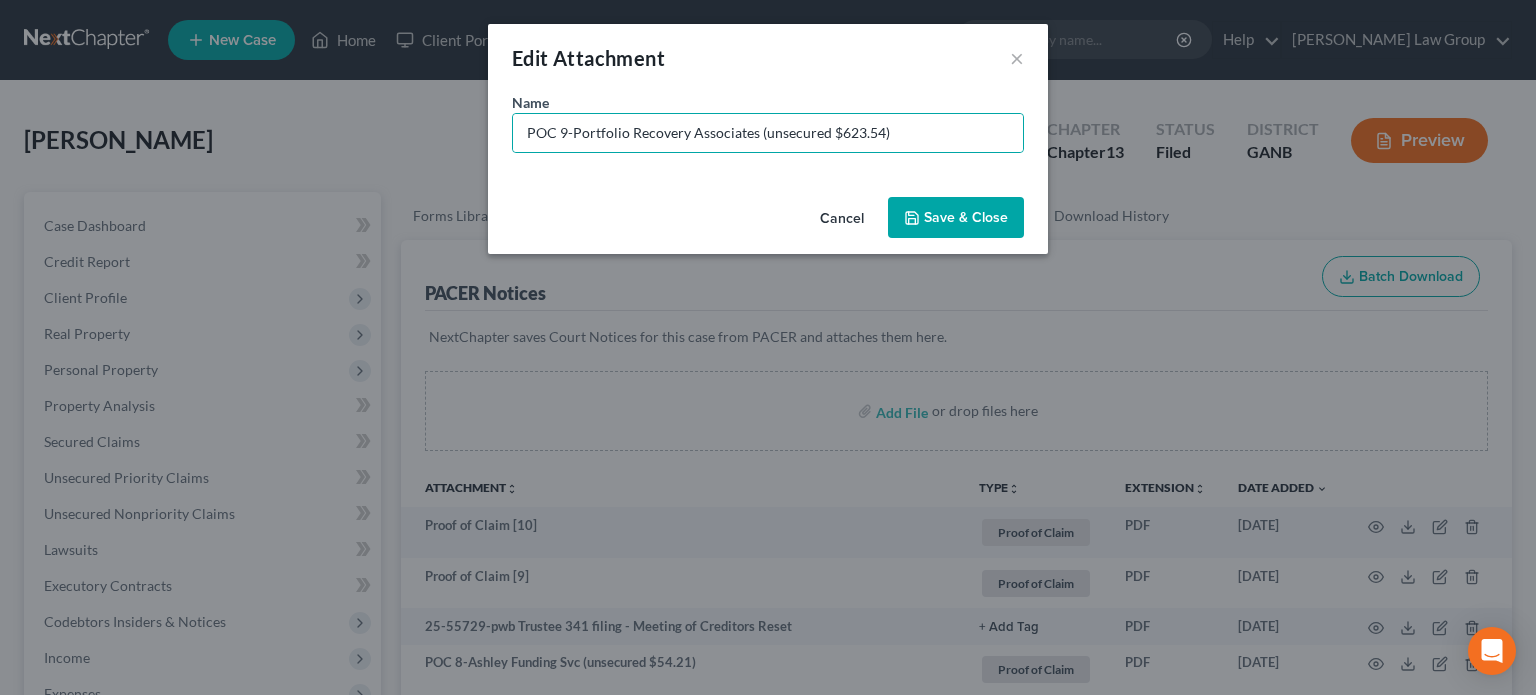 click on "Save & Close" at bounding box center (956, 218) 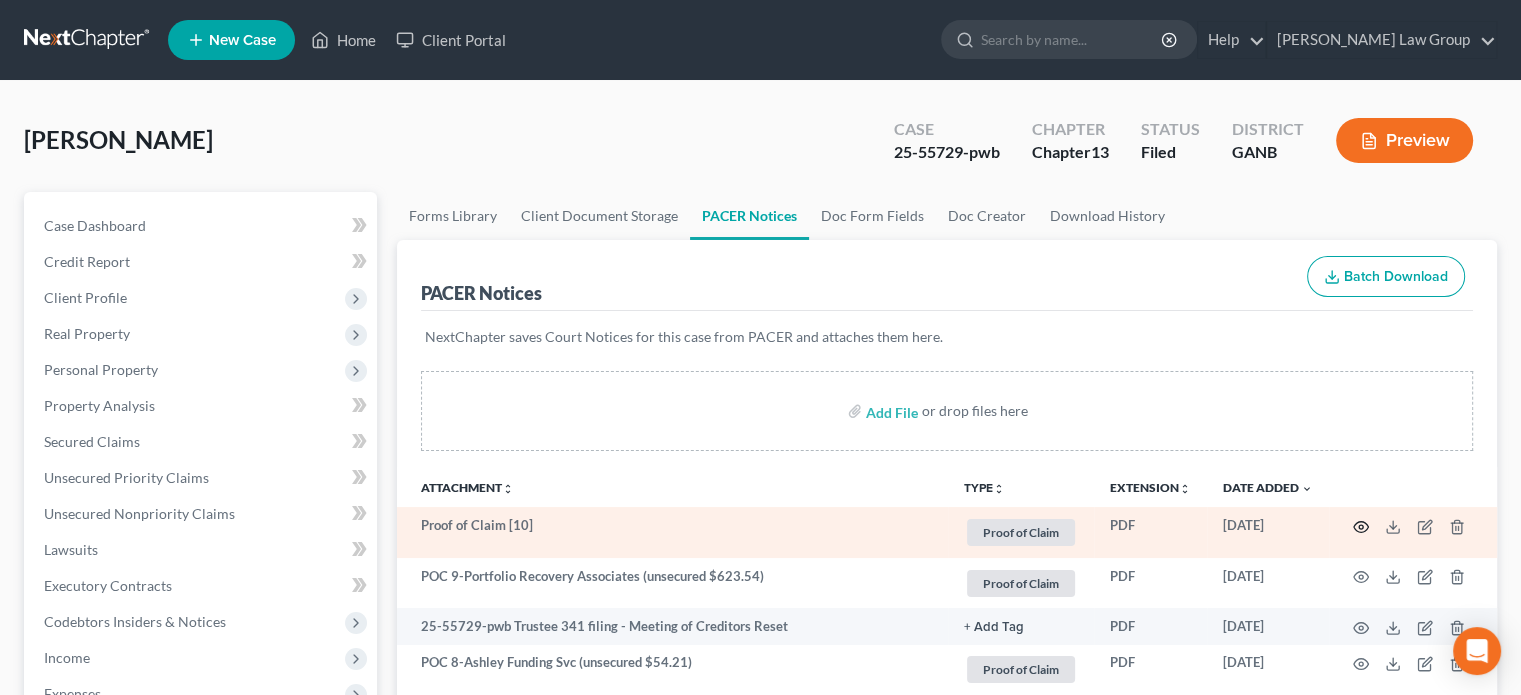 click 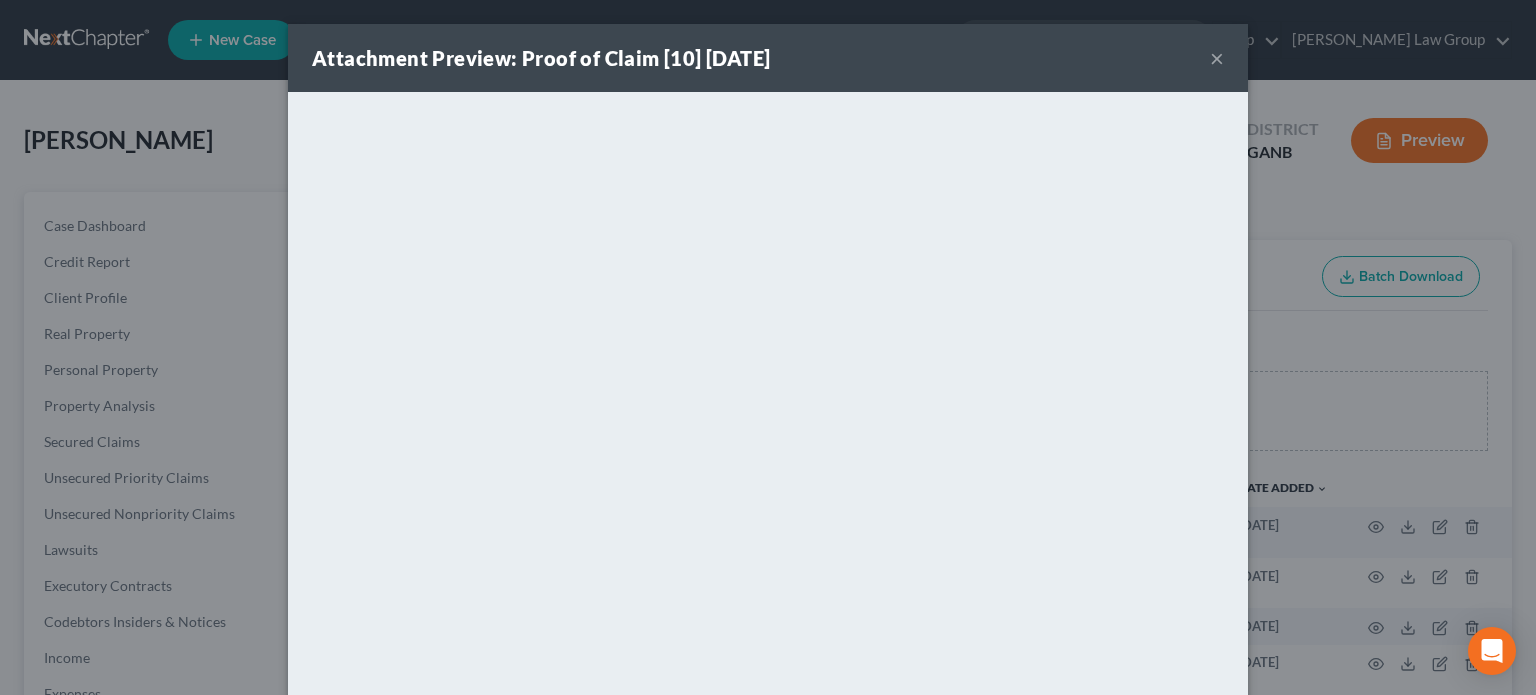 click on "×" at bounding box center [1217, 58] 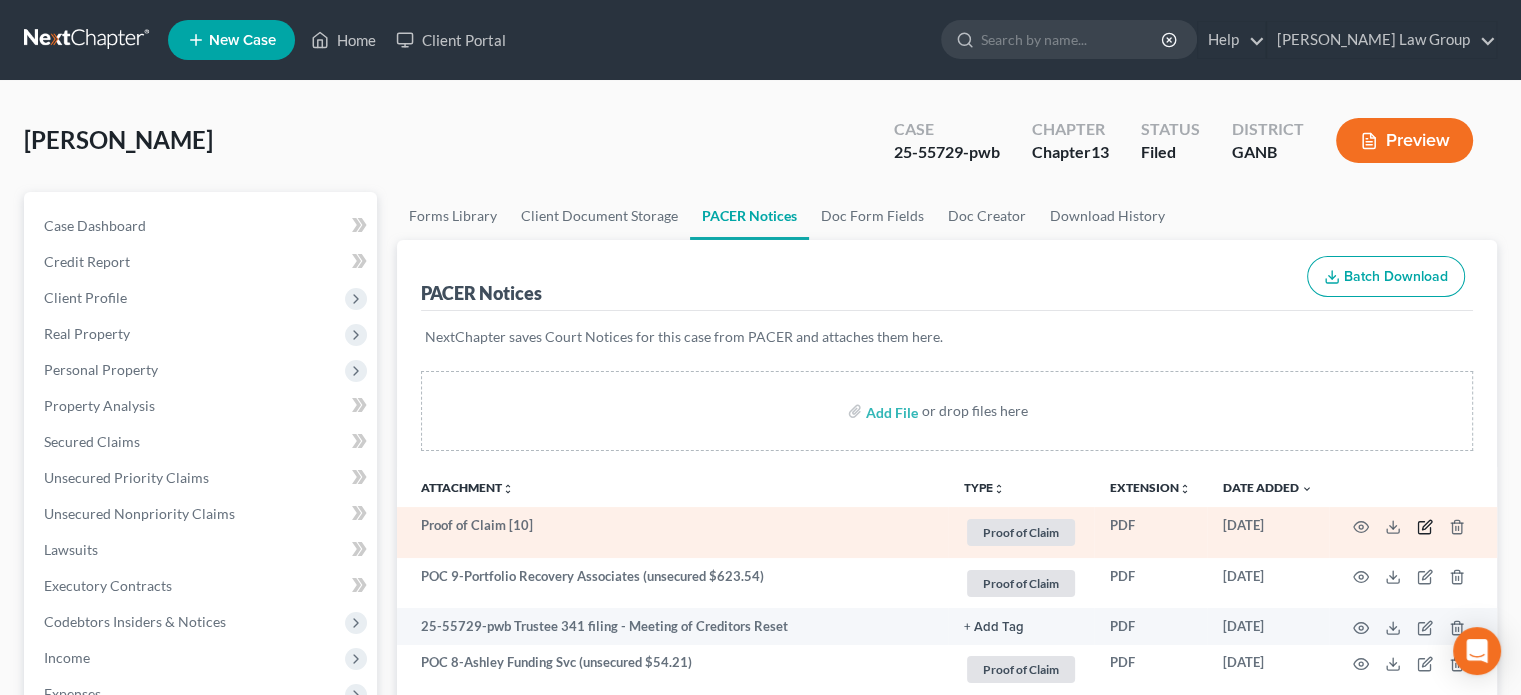 click 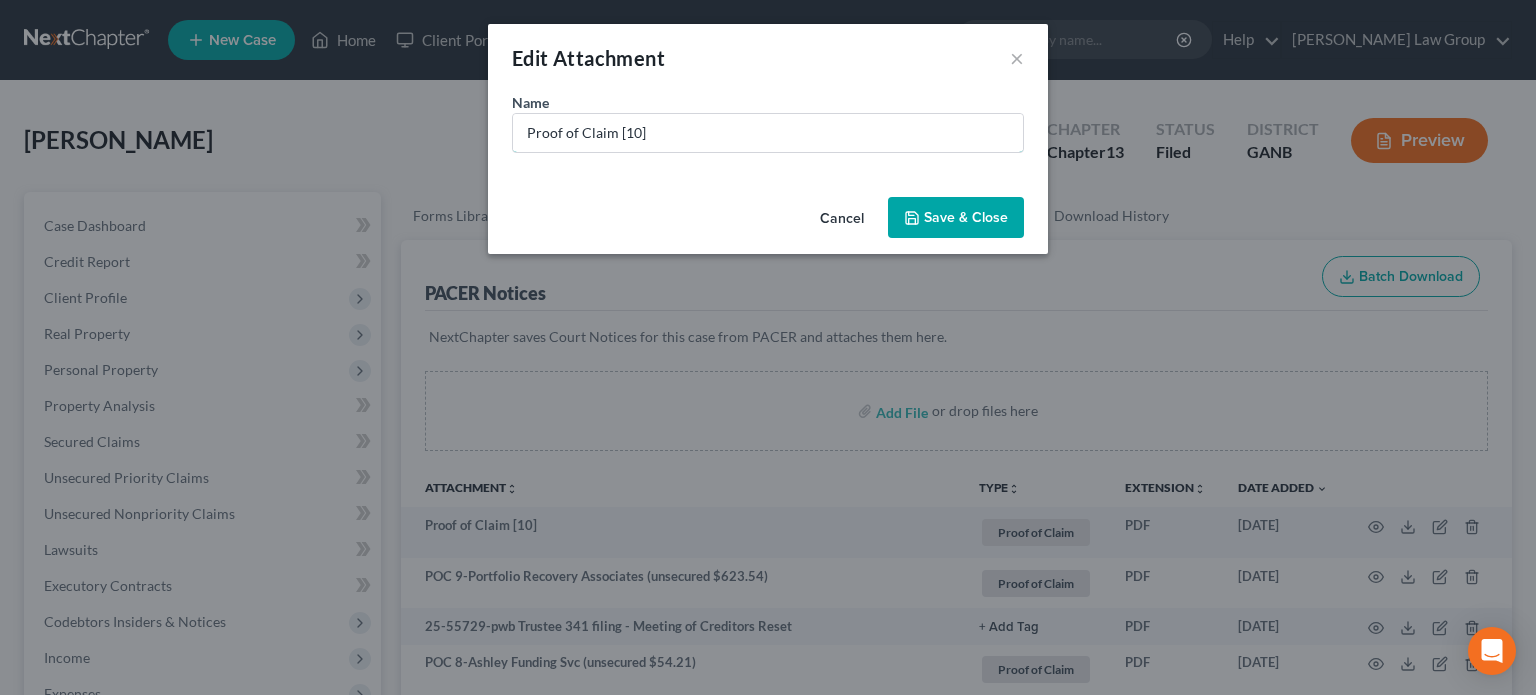 drag, startPoint x: 688, startPoint y: 135, endPoint x: 10, endPoint y: -17, distance: 694.82947 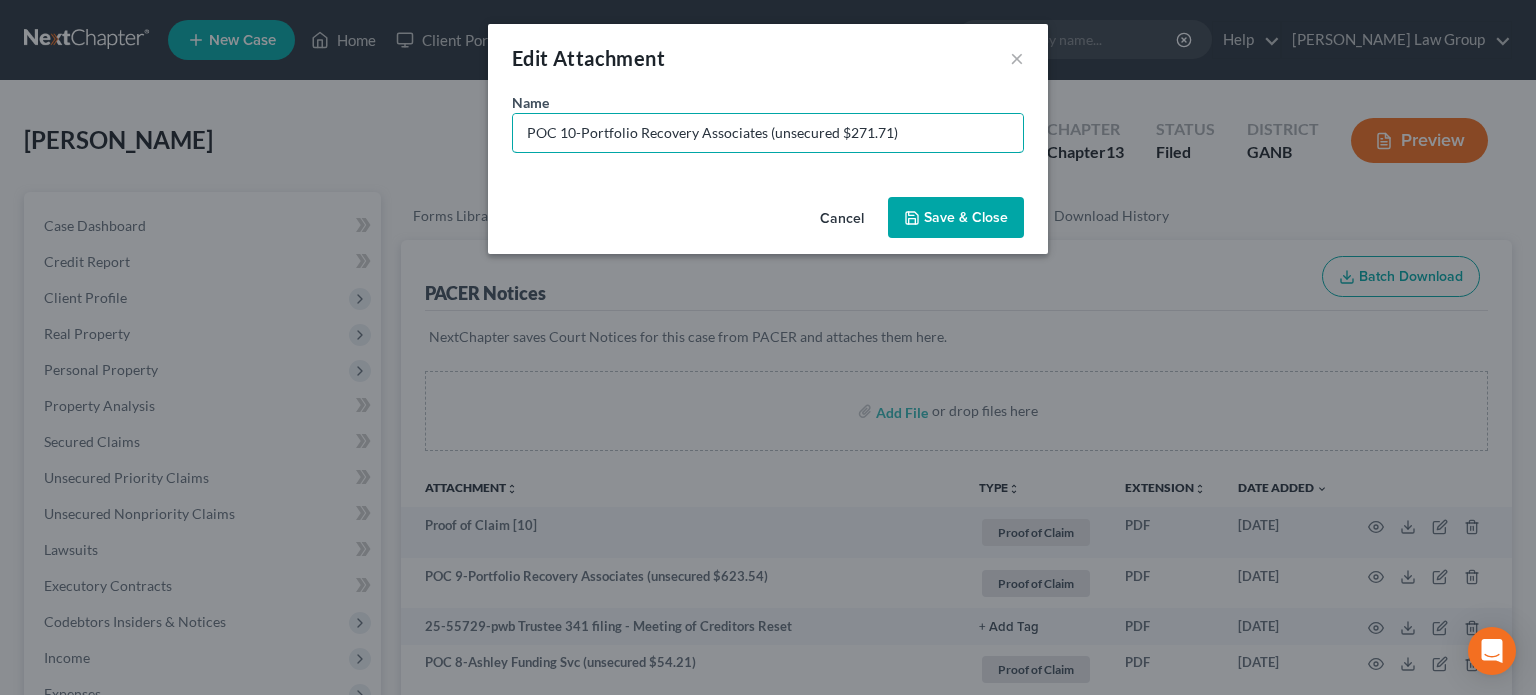 type on "POC 10-Portfolio Recovery Associates (unsecured $271.71)" 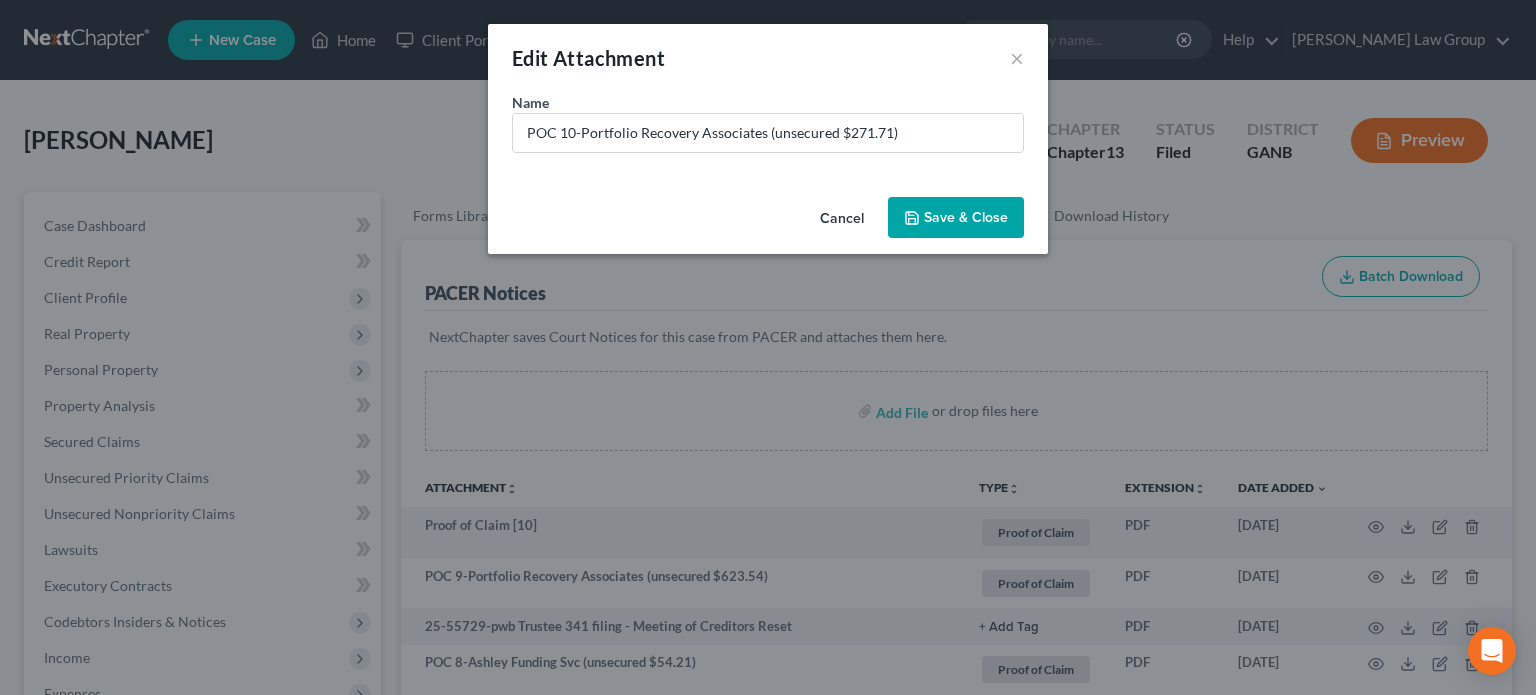 click on "Save & Close" at bounding box center (966, 217) 